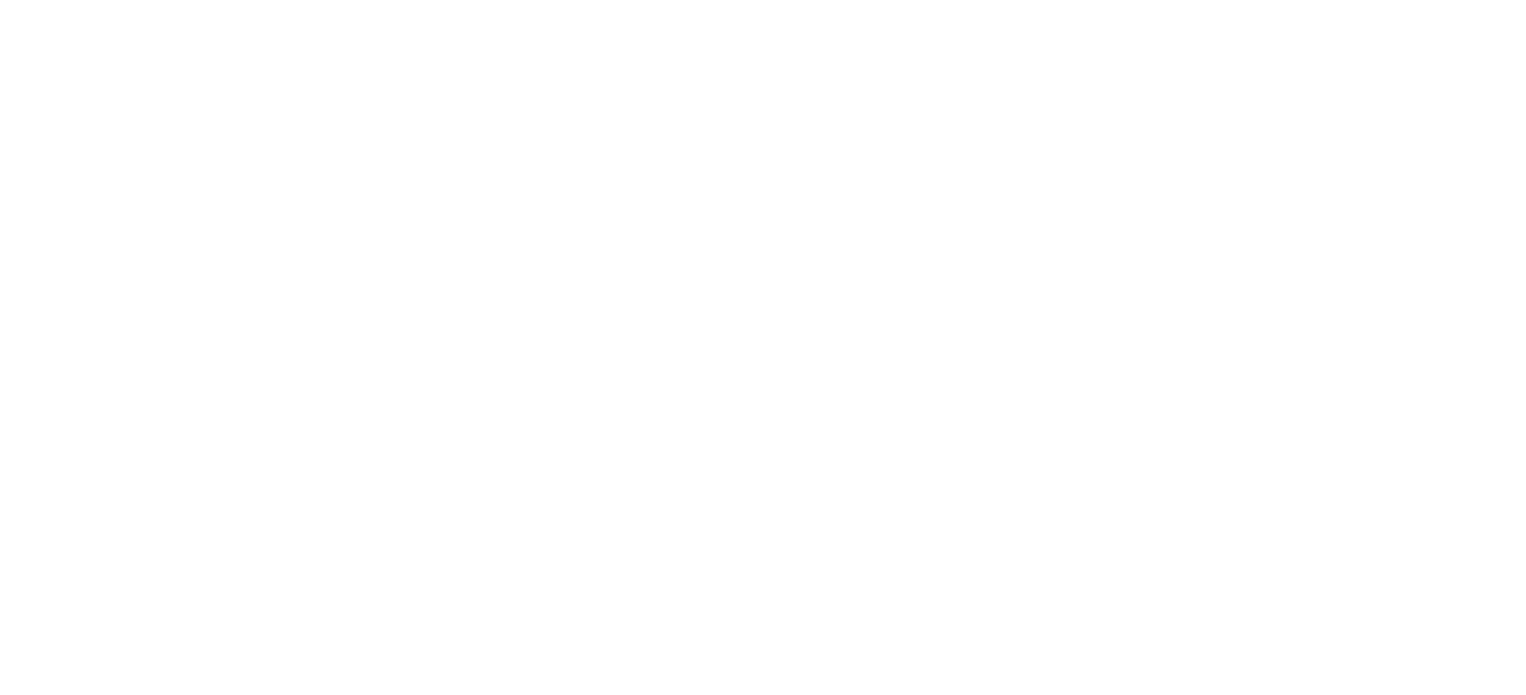 scroll, scrollTop: 0, scrollLeft: 0, axis: both 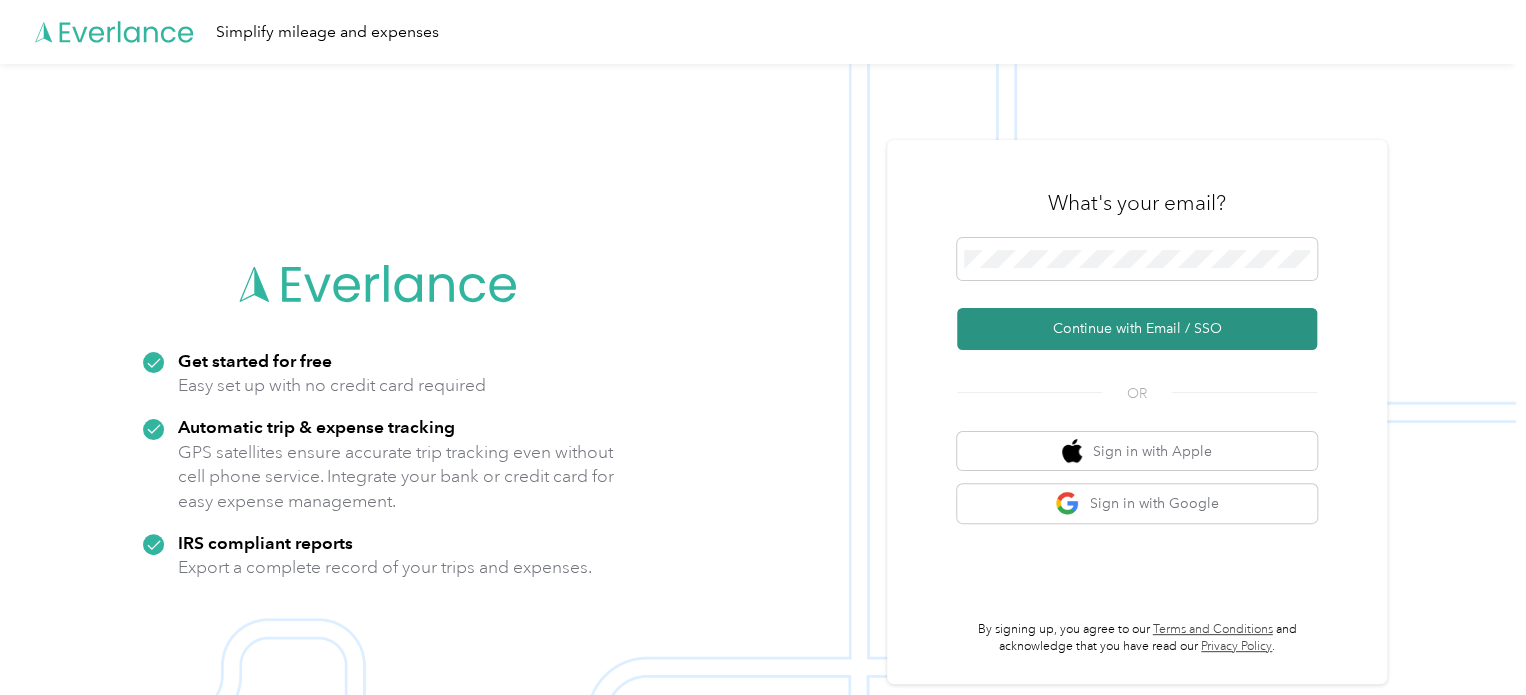 click on "Continue with Email / SSO" at bounding box center [1137, 329] 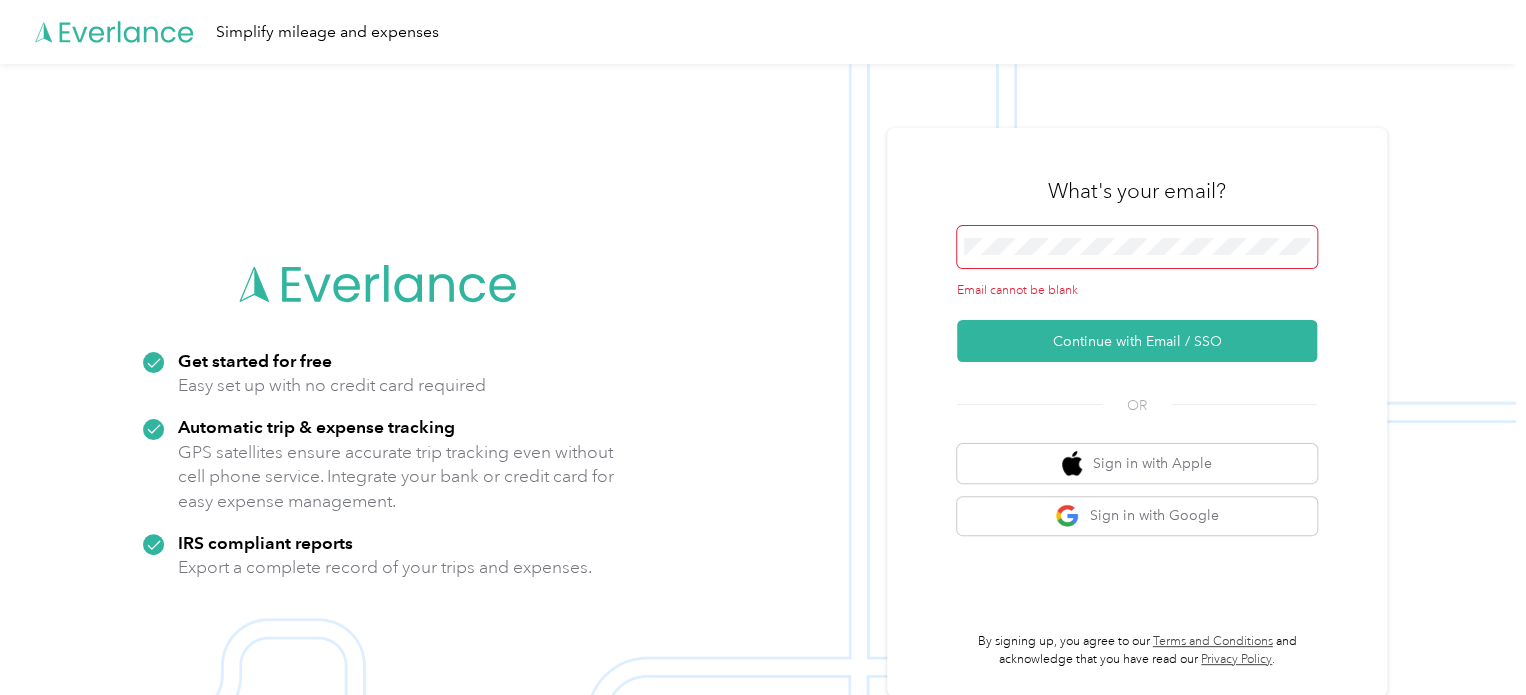 click at bounding box center (1137, 247) 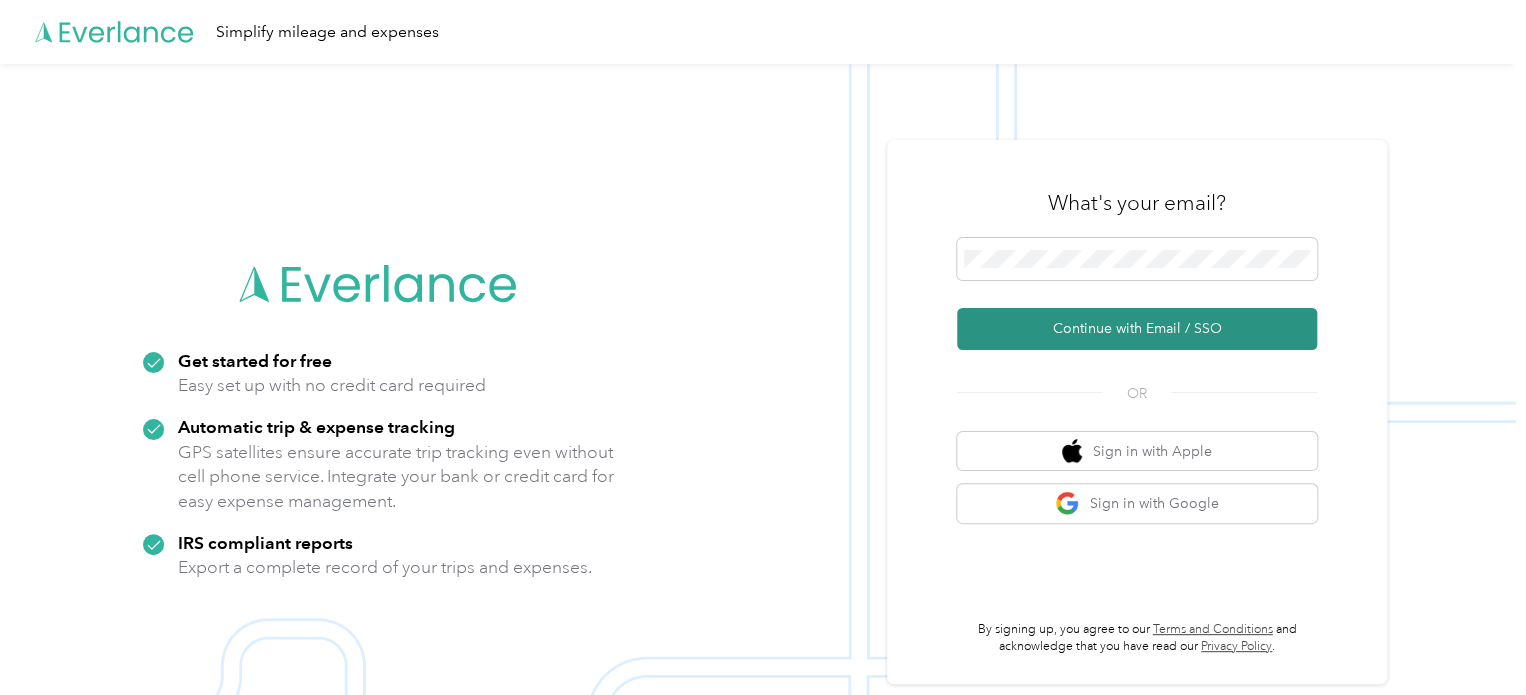 click on "Continue with Email / SSO" at bounding box center (1137, 329) 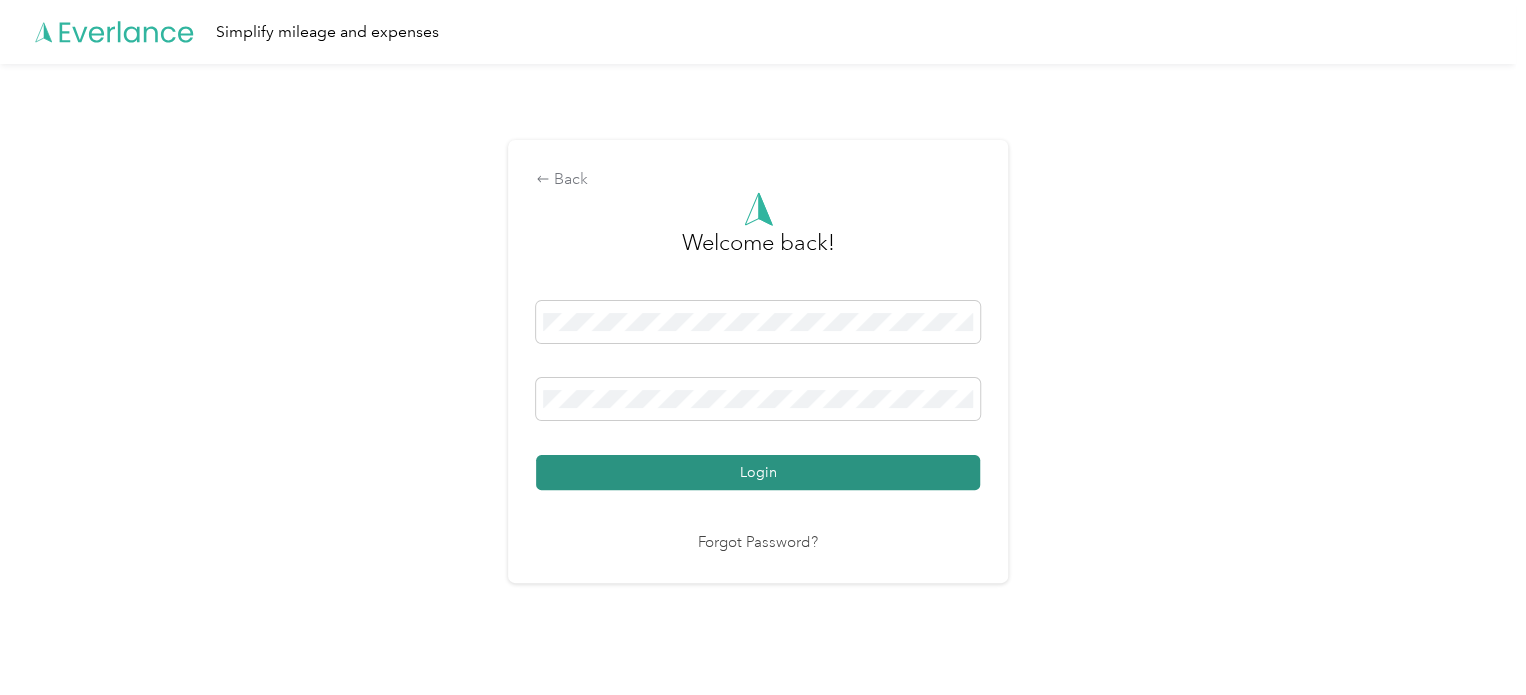 click on "Login" at bounding box center (758, 472) 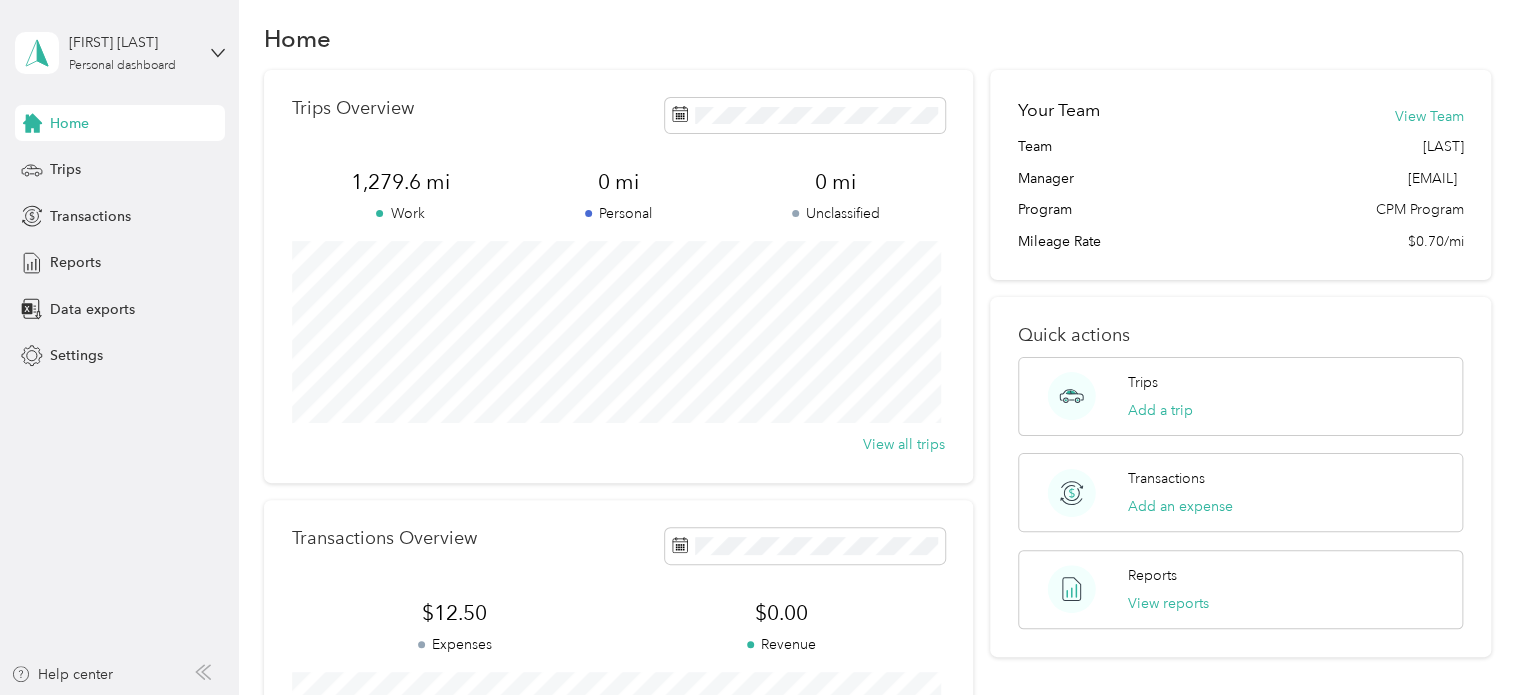 scroll, scrollTop: 0, scrollLeft: 0, axis: both 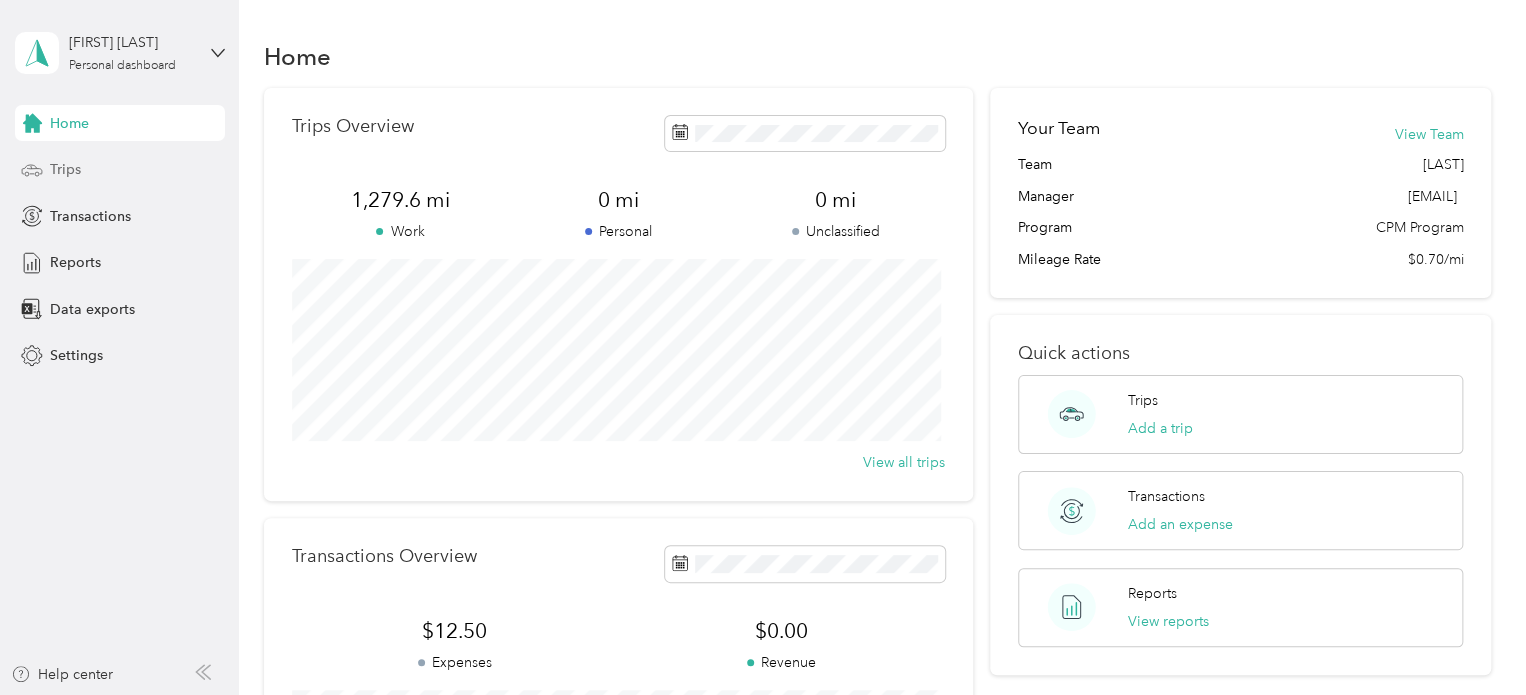 click on "Trips" at bounding box center (120, 170) 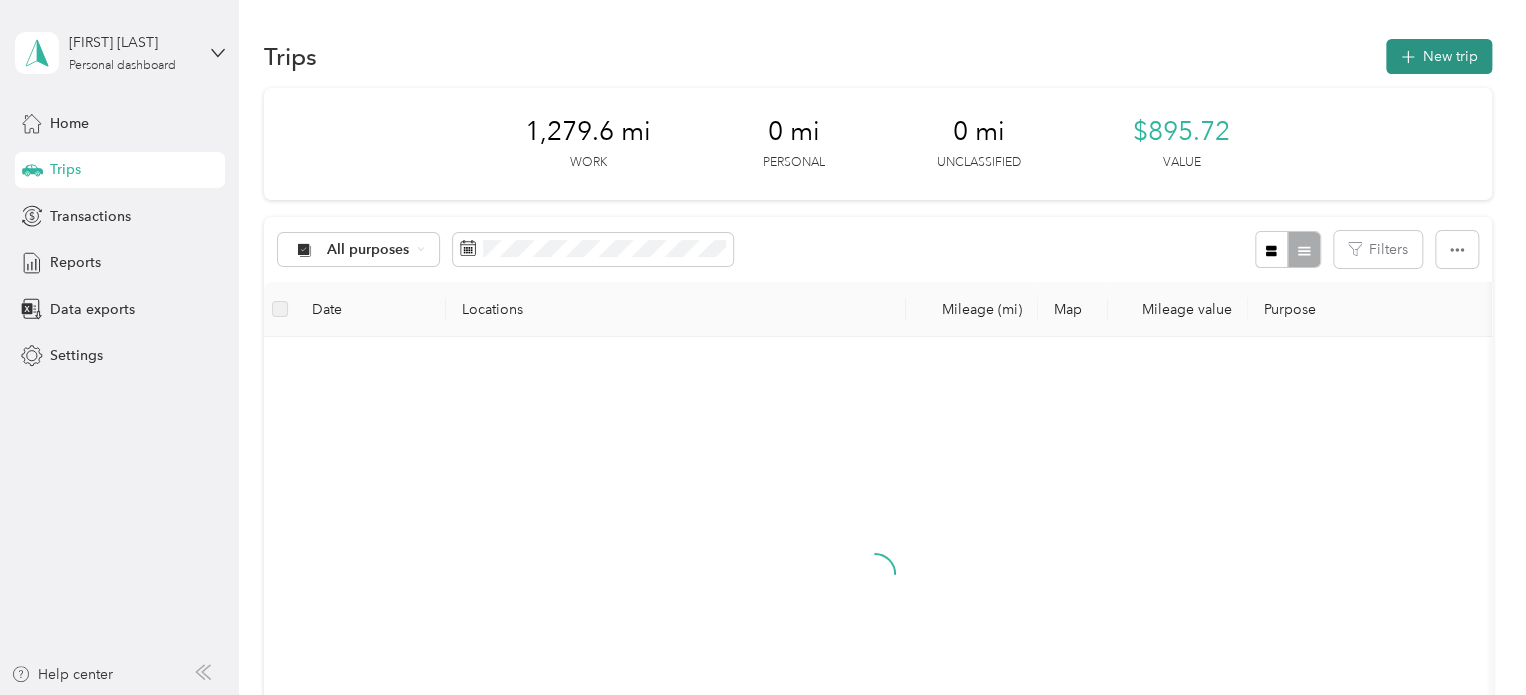 click on "New trip" at bounding box center [1439, 56] 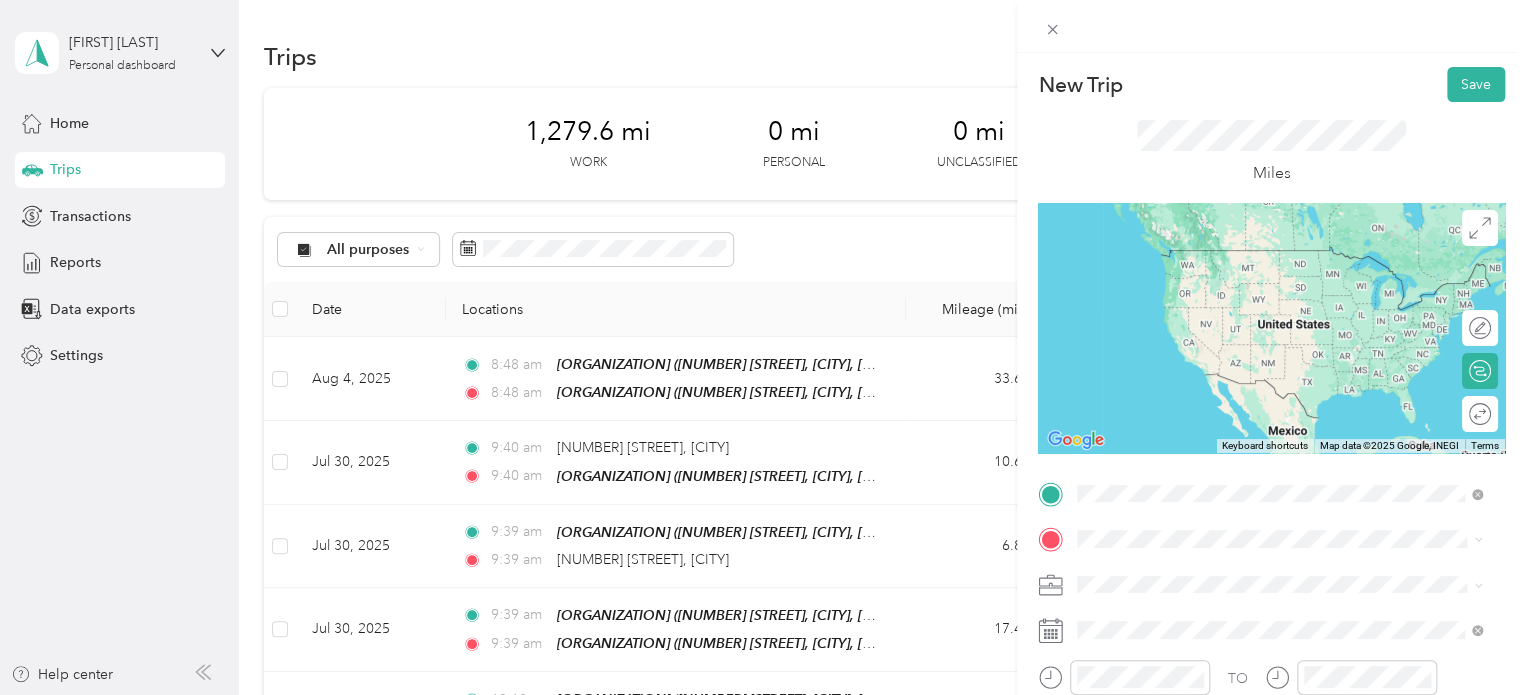 click on "[NUMBER] [STREET], [CITY], [POSTAL_CODE], [CITY], [STATE], [COUNTRY]" at bounding box center [1284, 290] 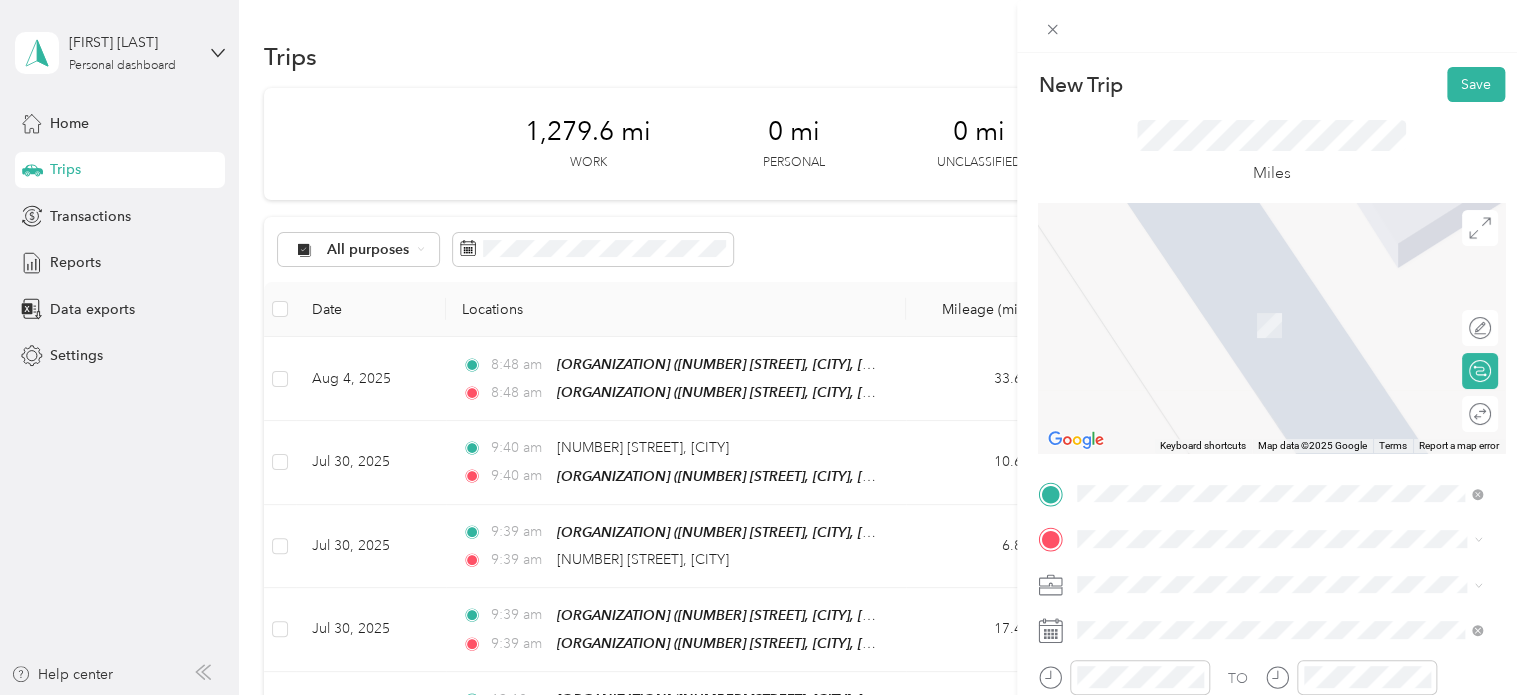 click on "[NUMBER] [STREET]
[CITY], [STATE] [POSTAL_CODE], [COUNTRY]" at bounding box center (1259, 303) 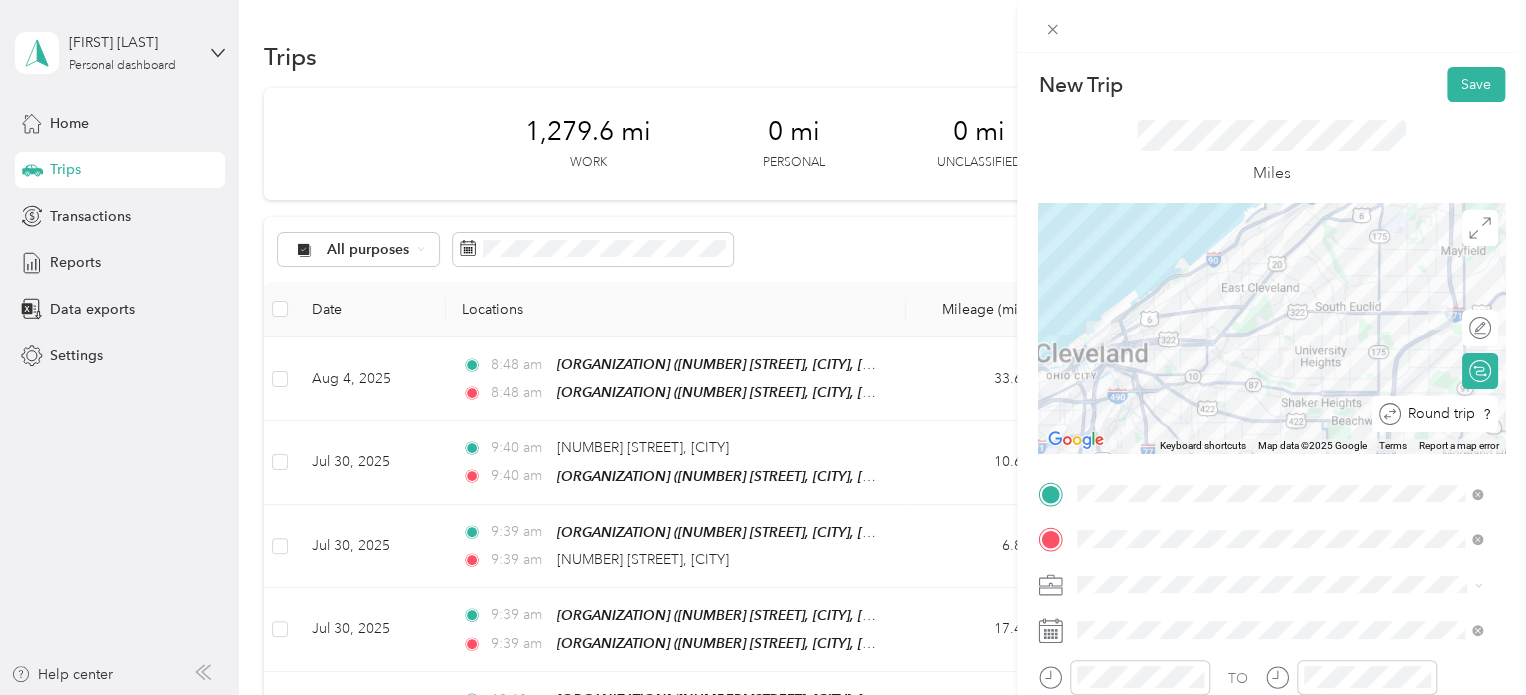 click on "Round trip" at bounding box center (1446, 414) 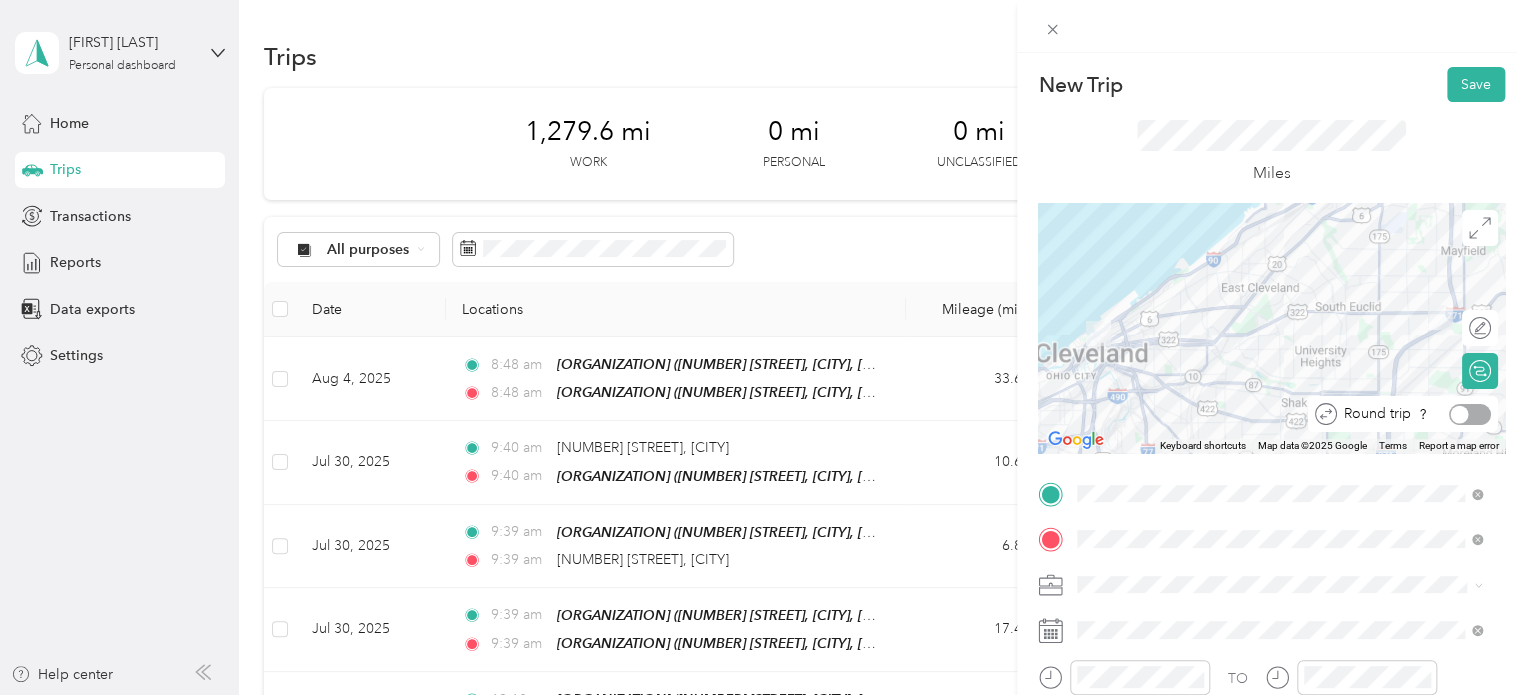 click at bounding box center (1470, 414) 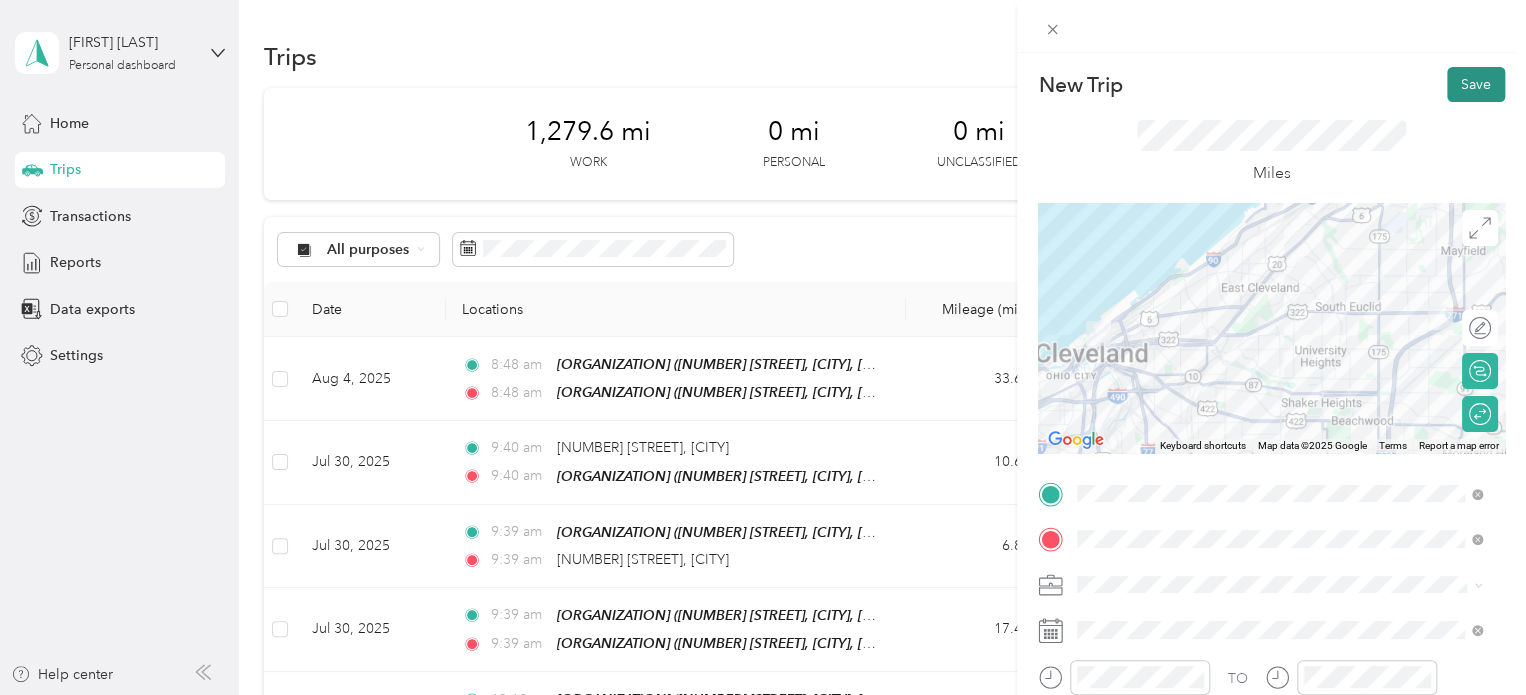 click on "Save" at bounding box center (1476, 84) 